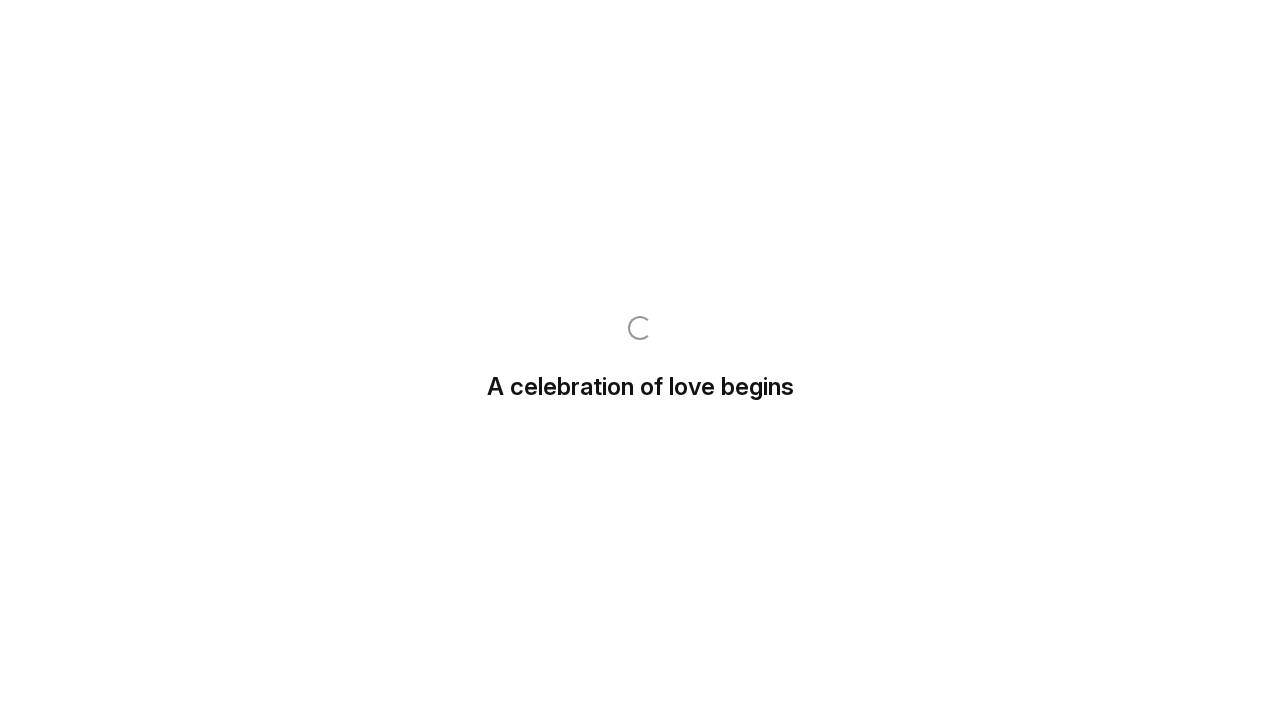 scroll, scrollTop: 0, scrollLeft: 0, axis: both 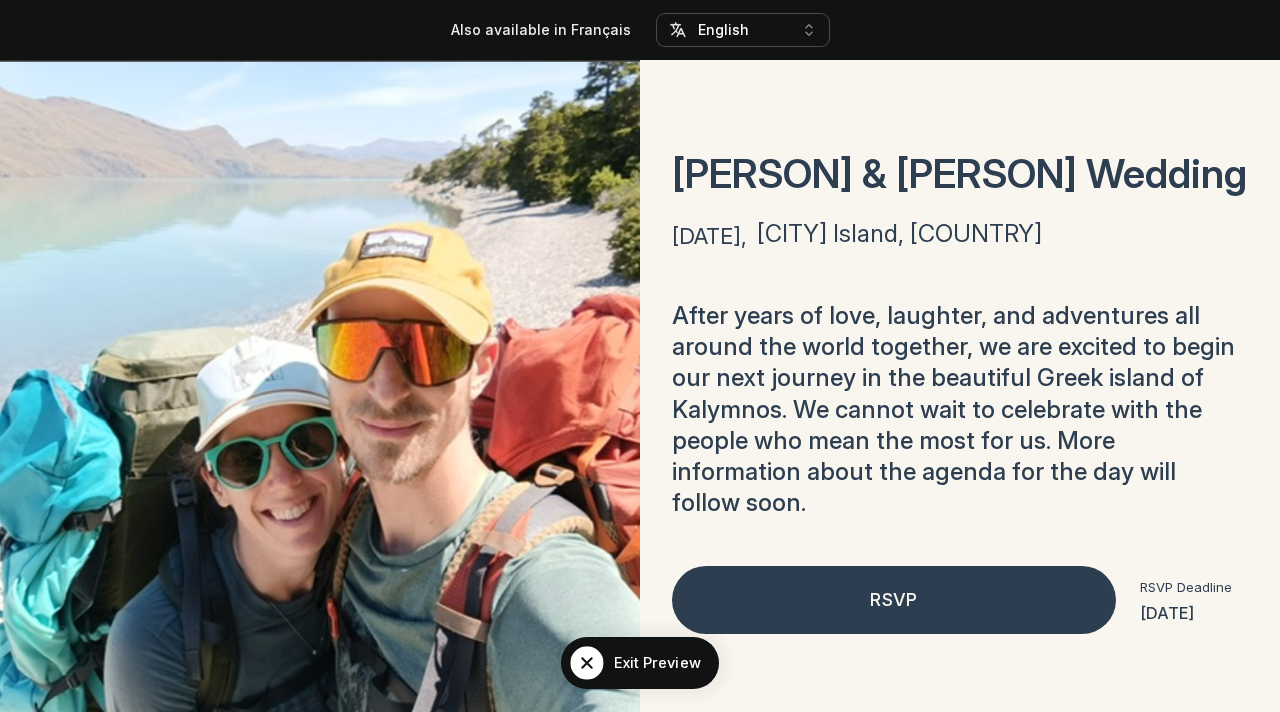 click on "Exit Preview" at bounding box center [657, 663] 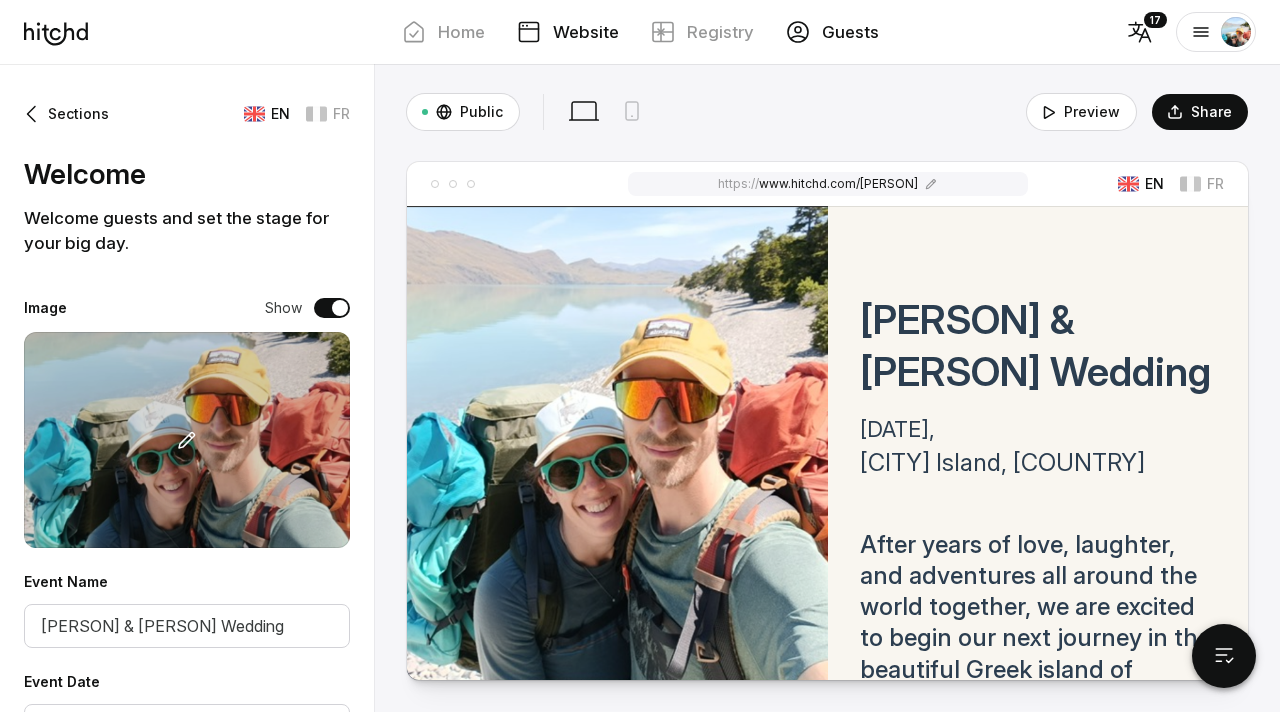 click on "Guests" at bounding box center [850, 32] 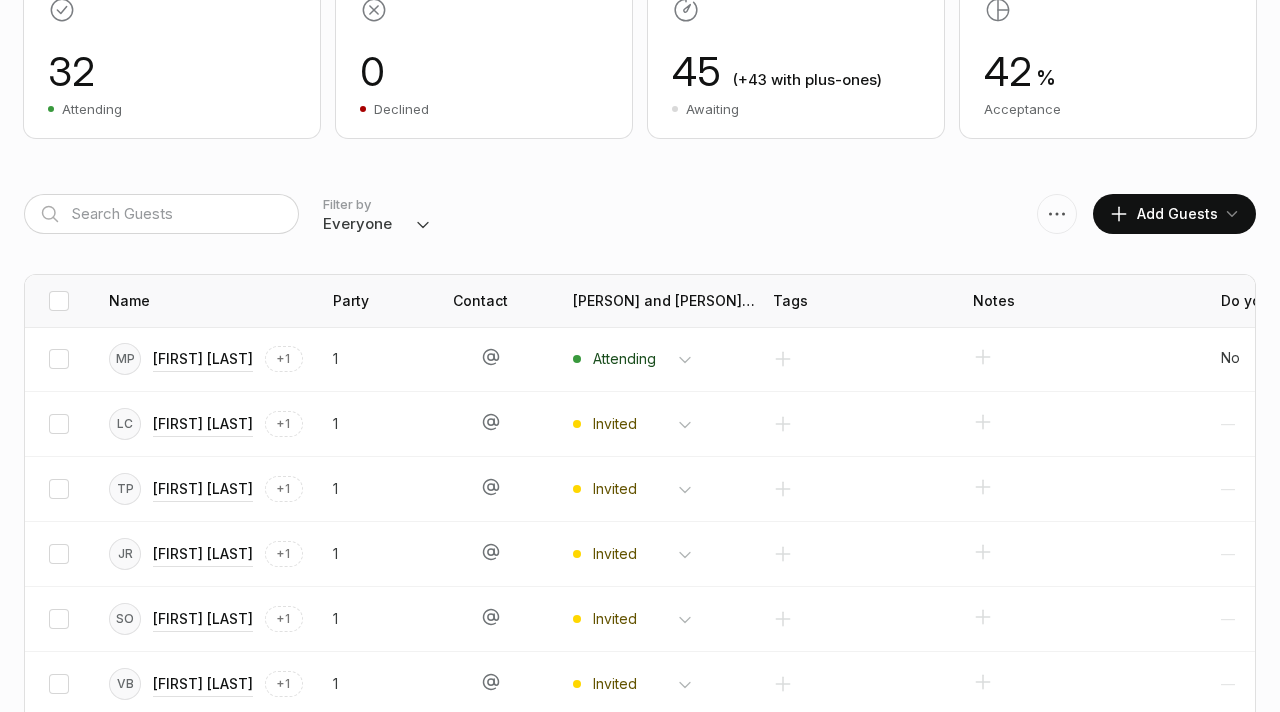scroll, scrollTop: 331, scrollLeft: 0, axis: vertical 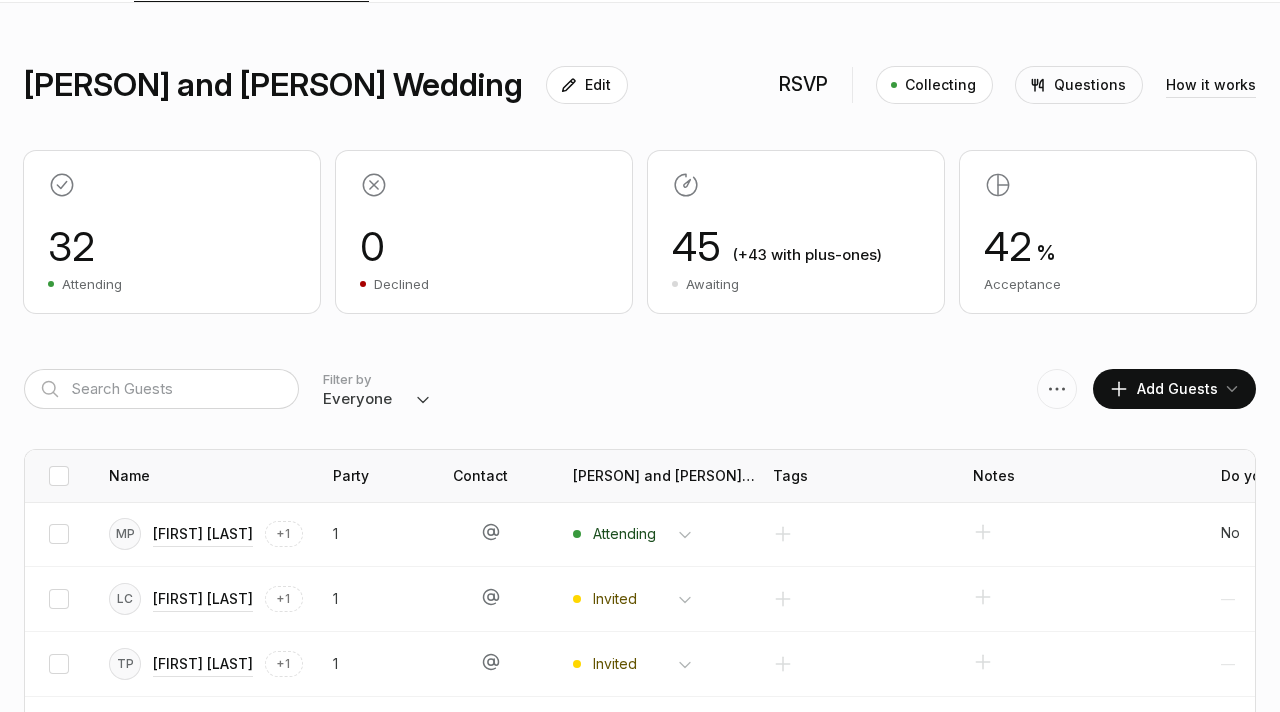 click on "32" at bounding box center (172, 247) 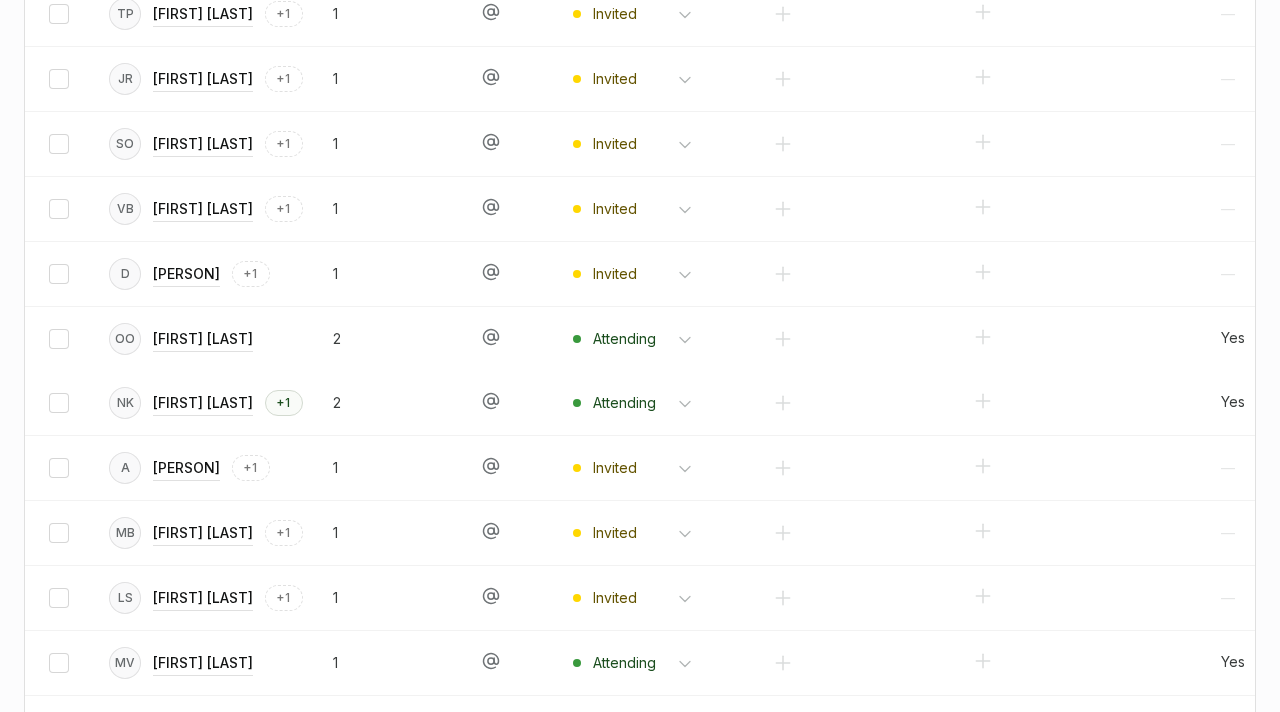 scroll, scrollTop: 820, scrollLeft: 0, axis: vertical 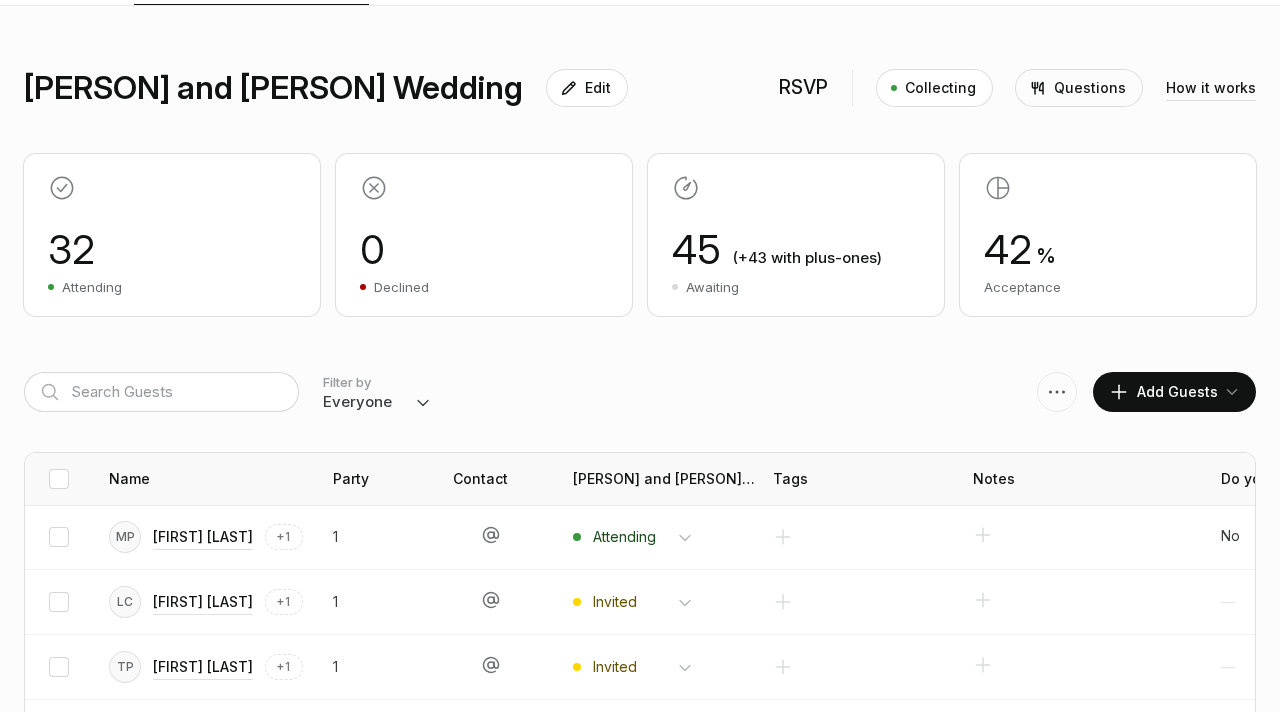 click on "Add Guests" at bounding box center [1163, 392] 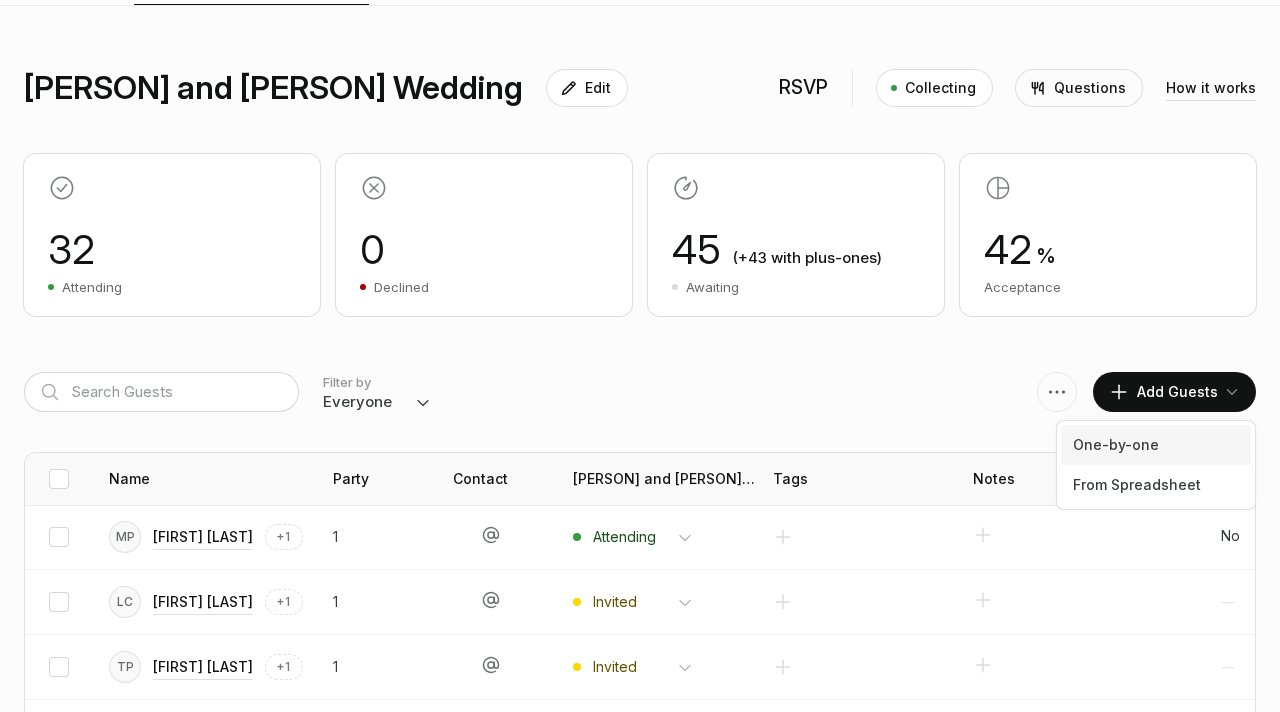 click on "One-by-one" at bounding box center (1156, 445) 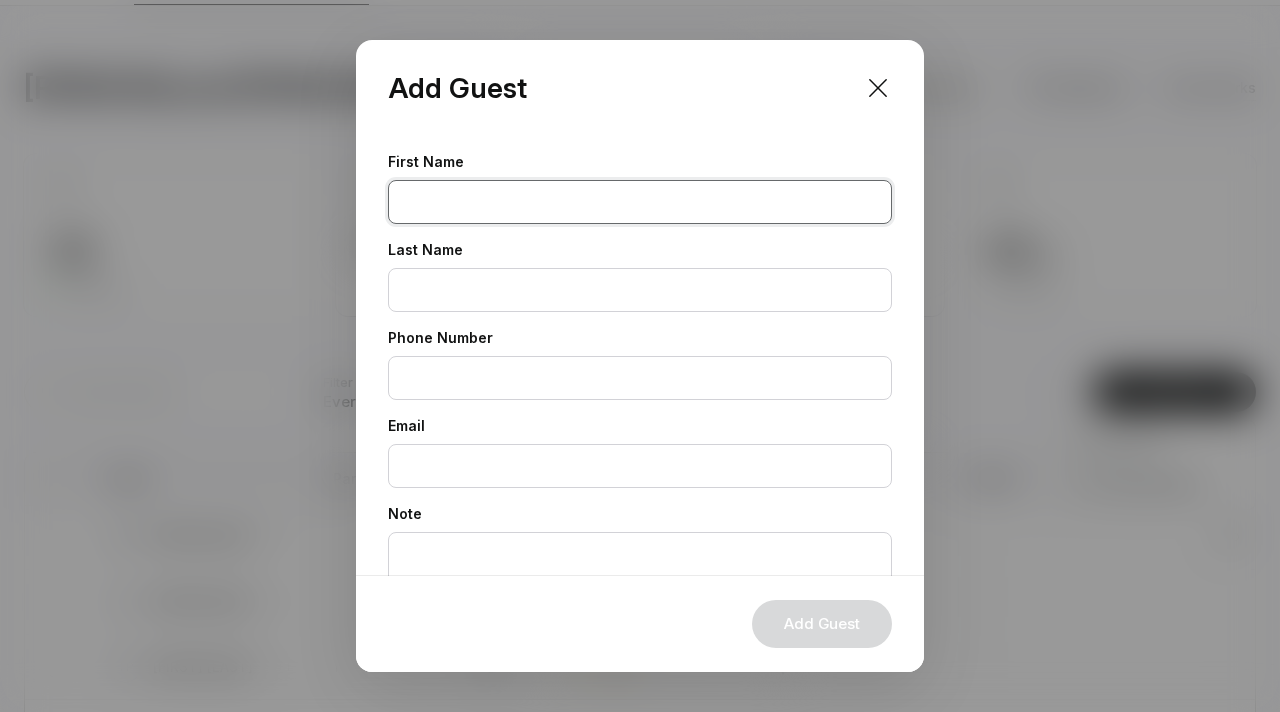 click at bounding box center (640, 202) 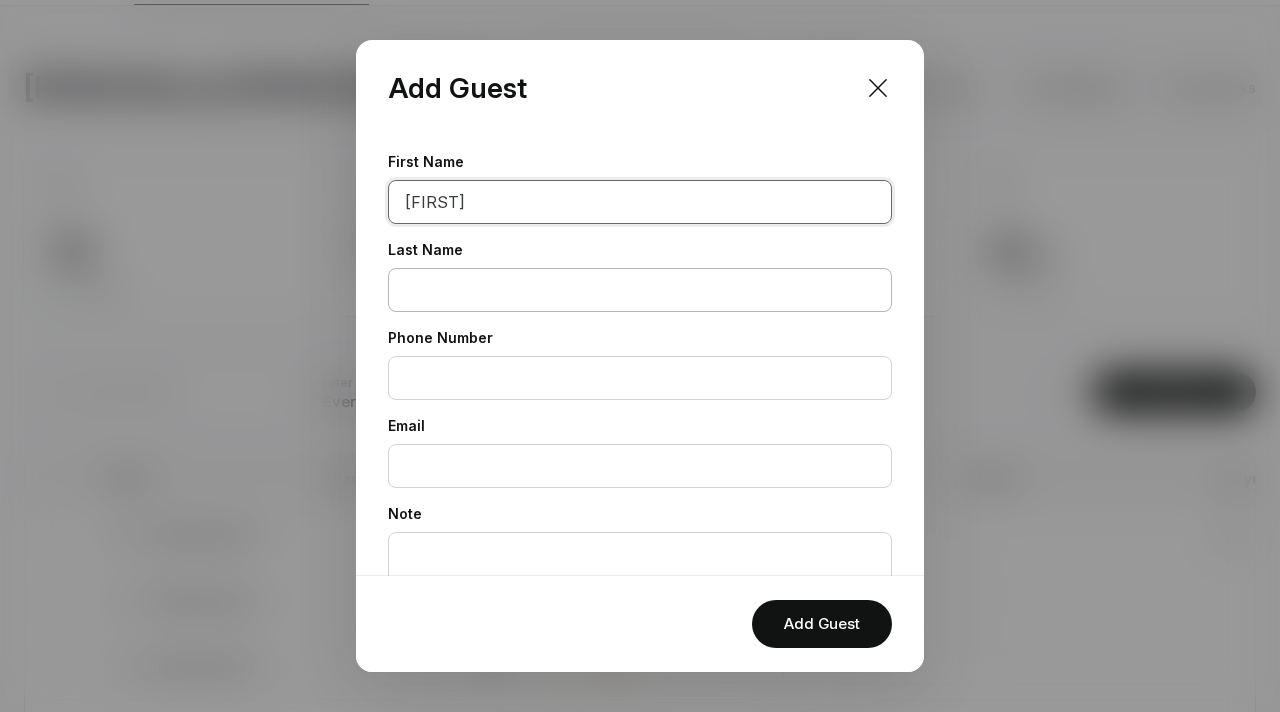type on "[FIRST]" 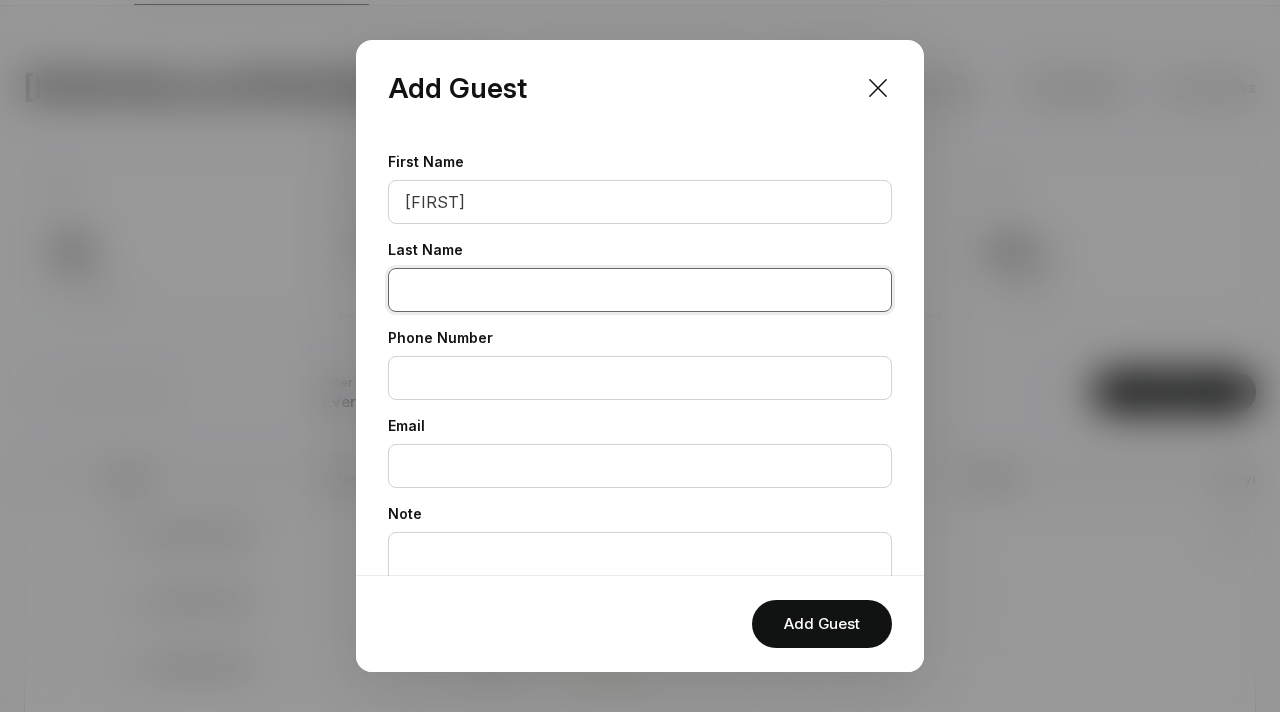 click at bounding box center (640, 290) 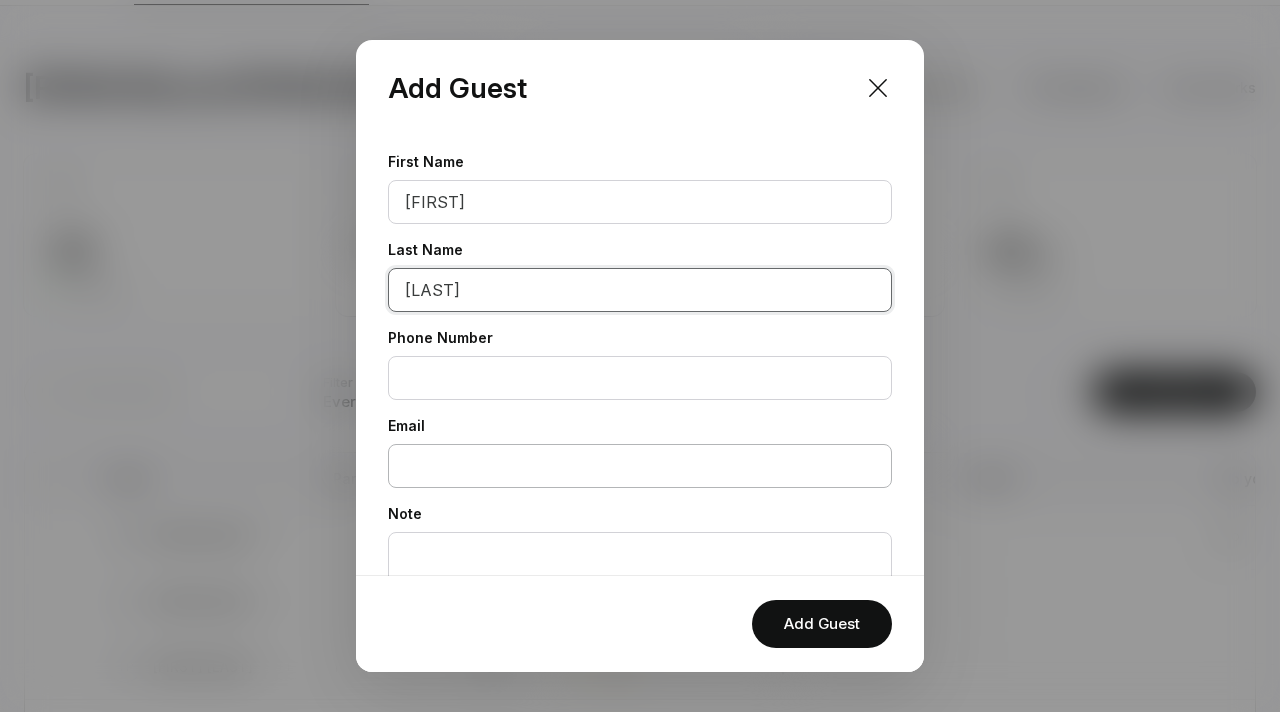 type on "[LAST]" 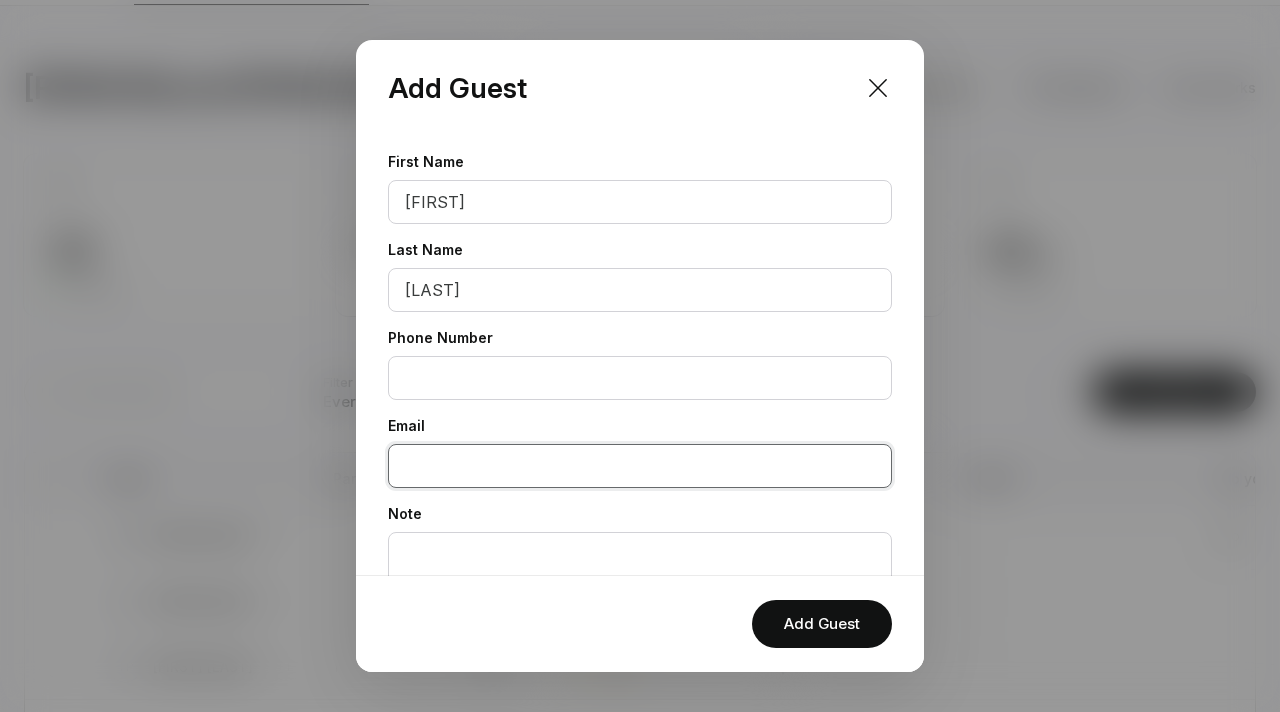 click at bounding box center [640, 466] 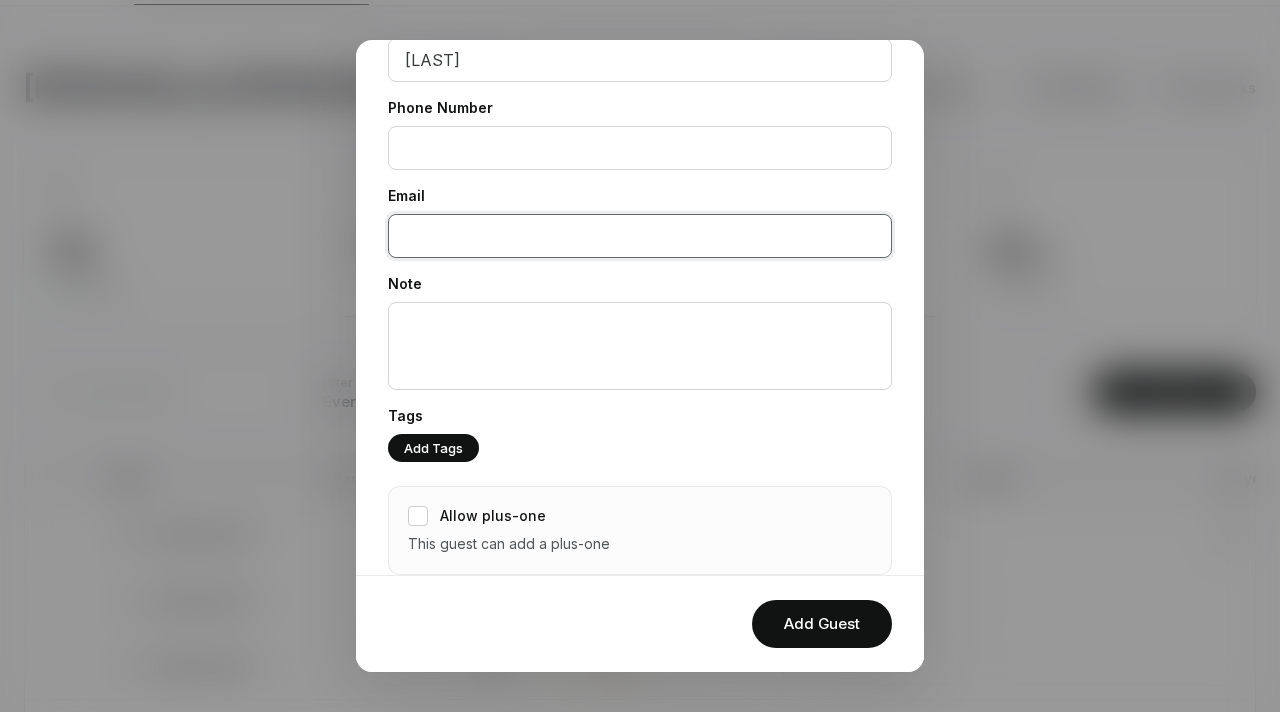 scroll, scrollTop: 261, scrollLeft: 0, axis: vertical 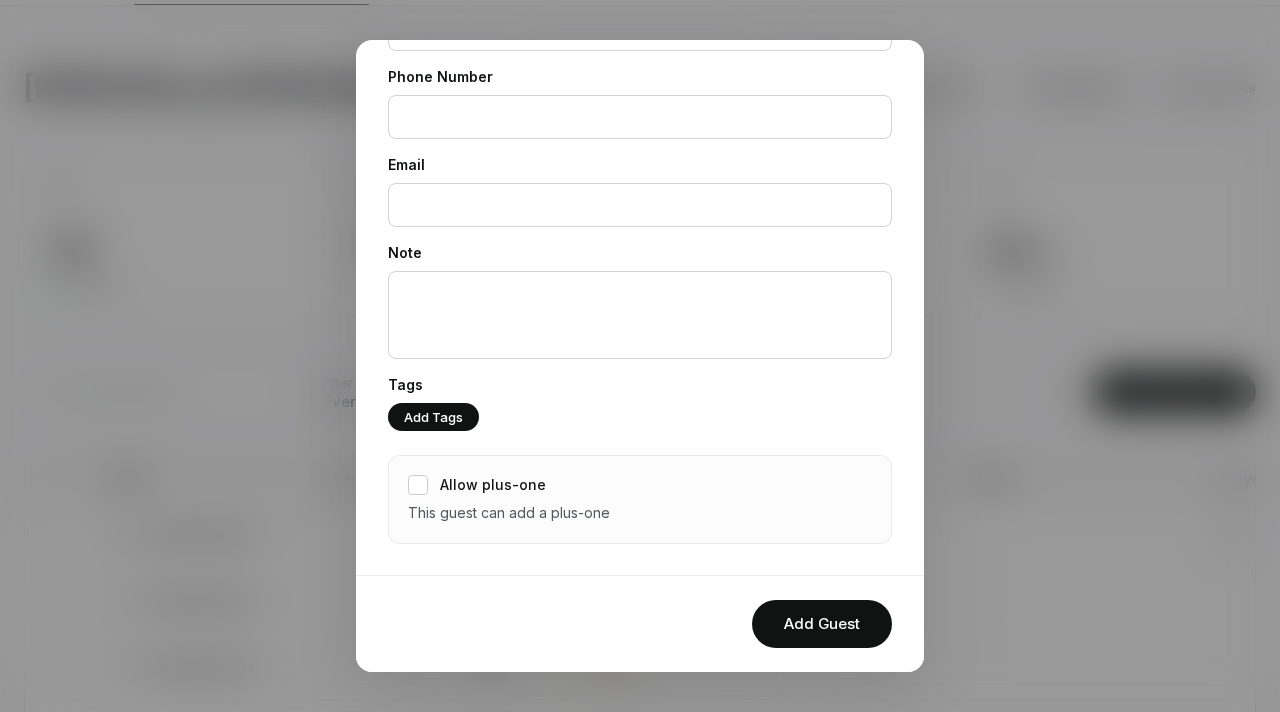 click on "Add Tags" at bounding box center [433, 417] 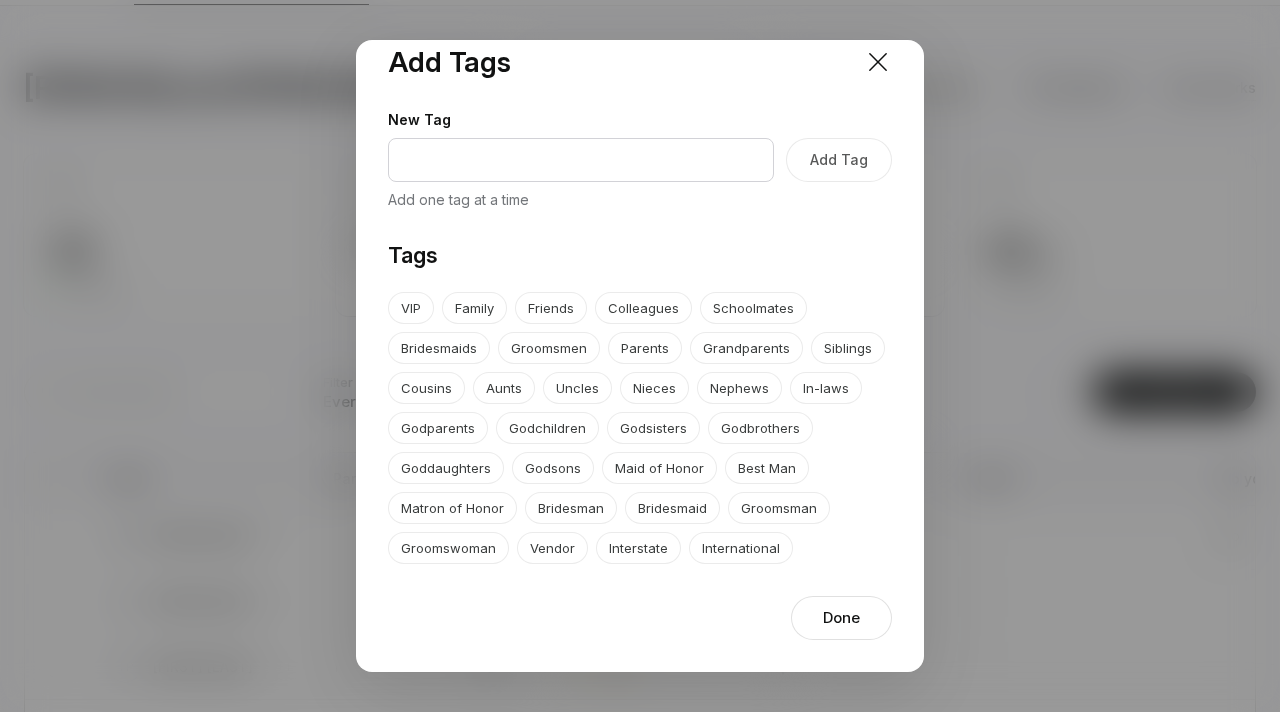 scroll, scrollTop: 26, scrollLeft: 0, axis: vertical 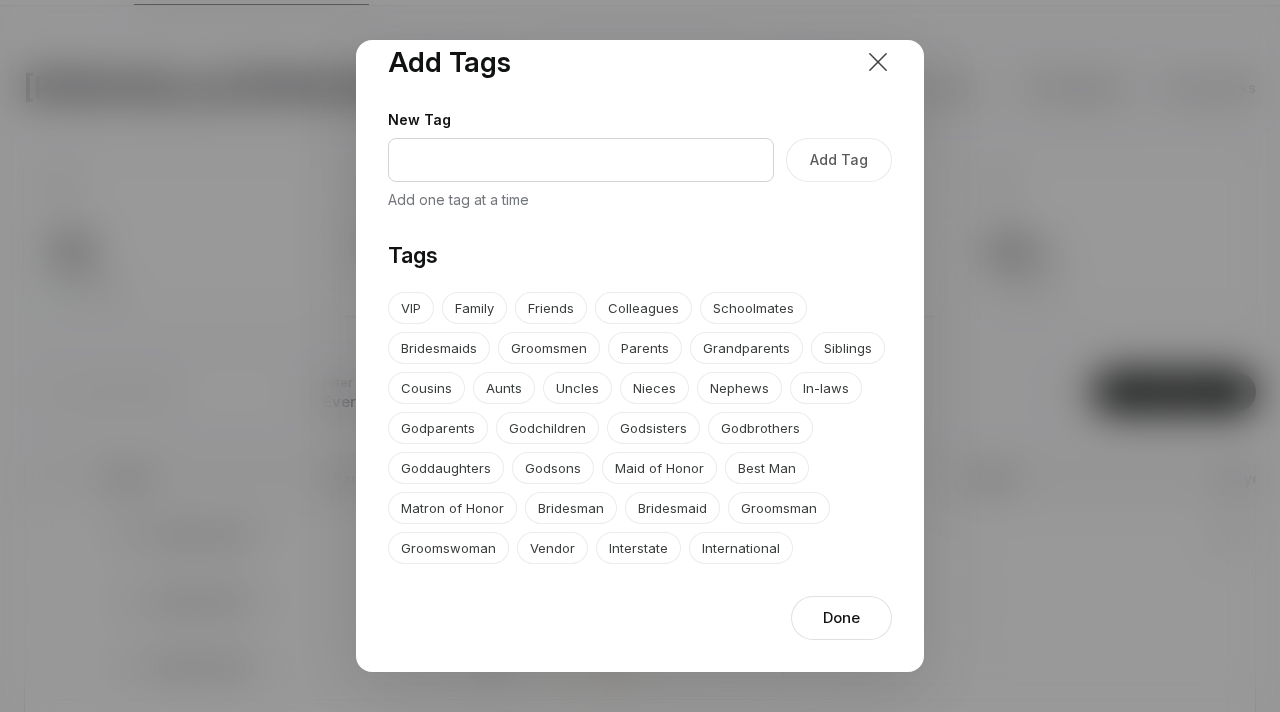 click at bounding box center [878, 62] 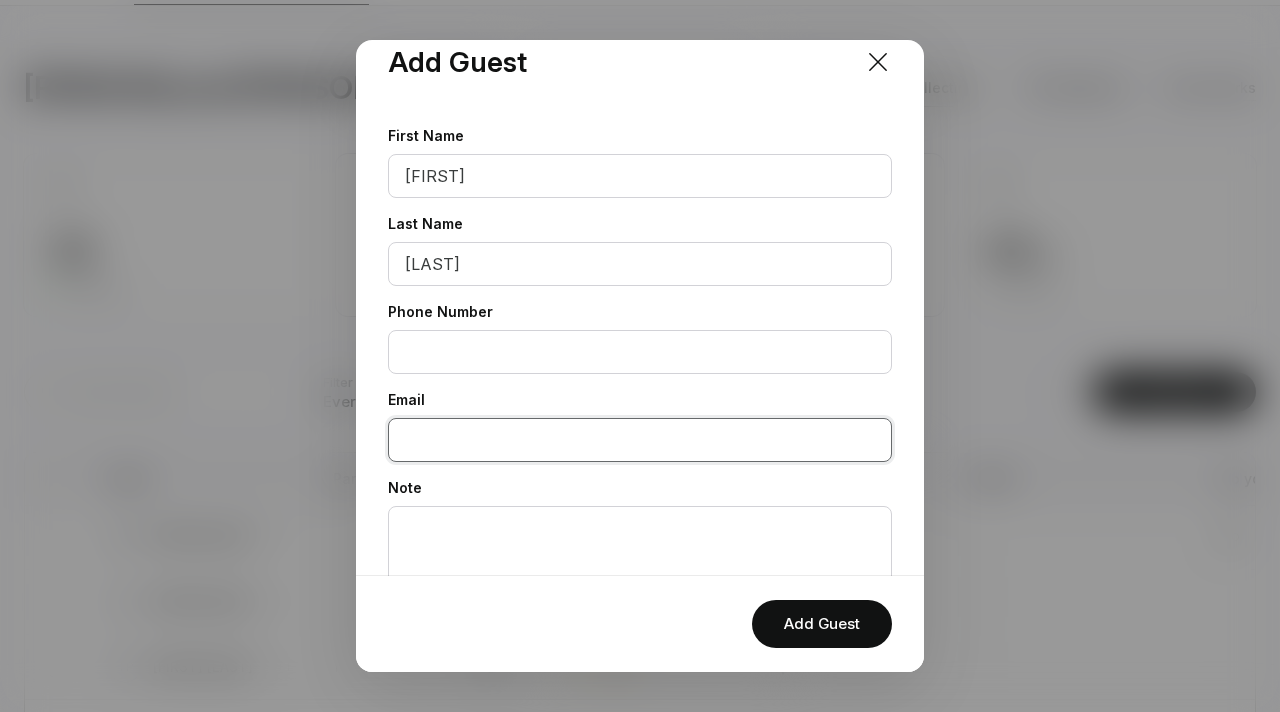 click at bounding box center (640, 440) 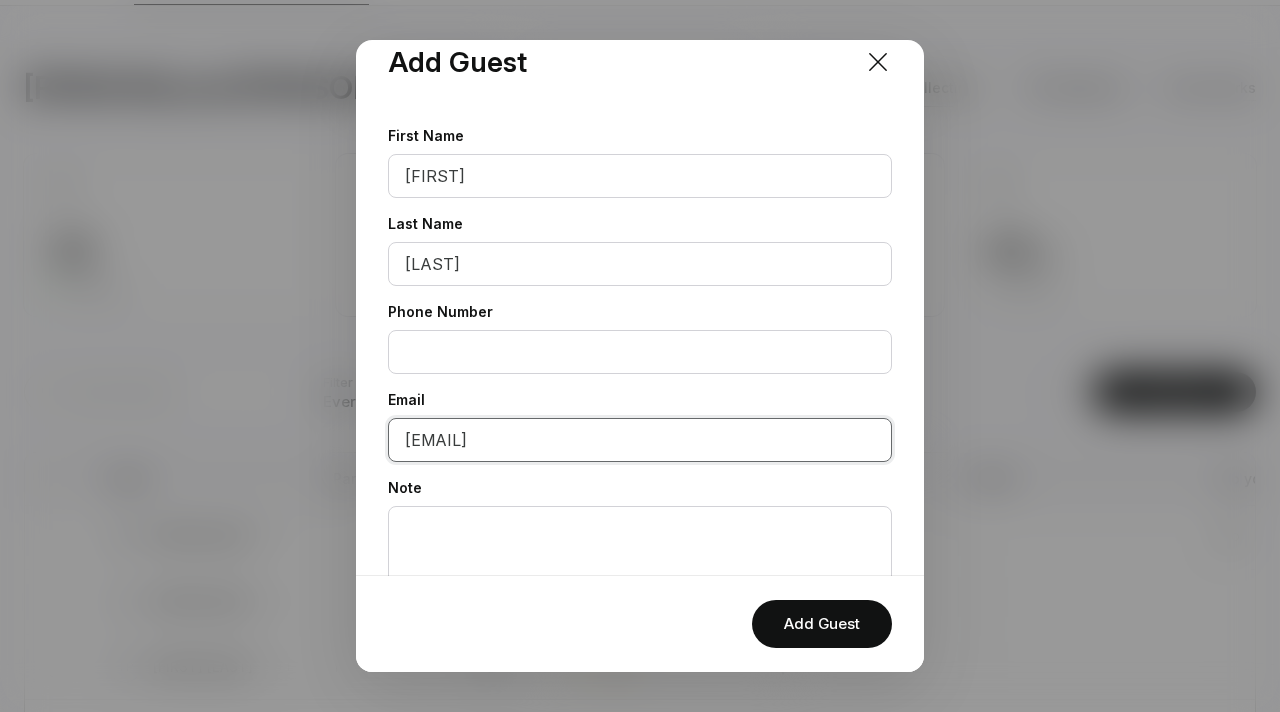 scroll, scrollTop: 261, scrollLeft: 0, axis: vertical 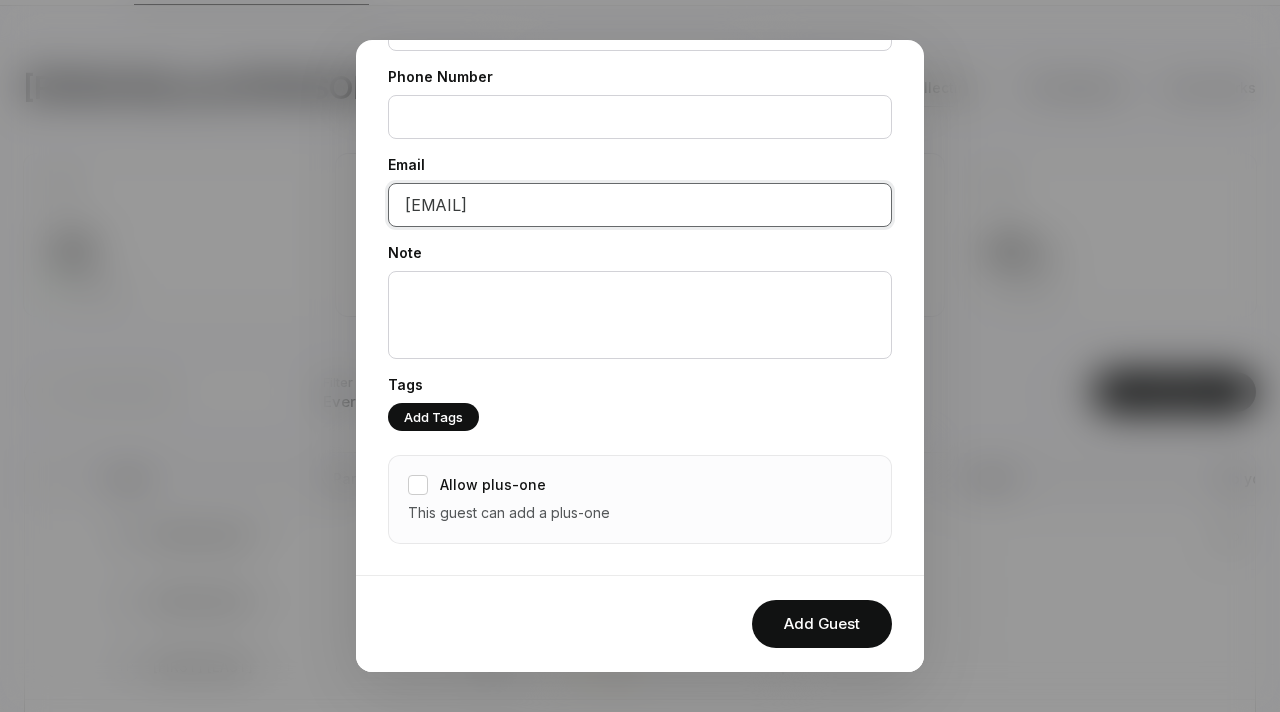 type on "[EMAIL]" 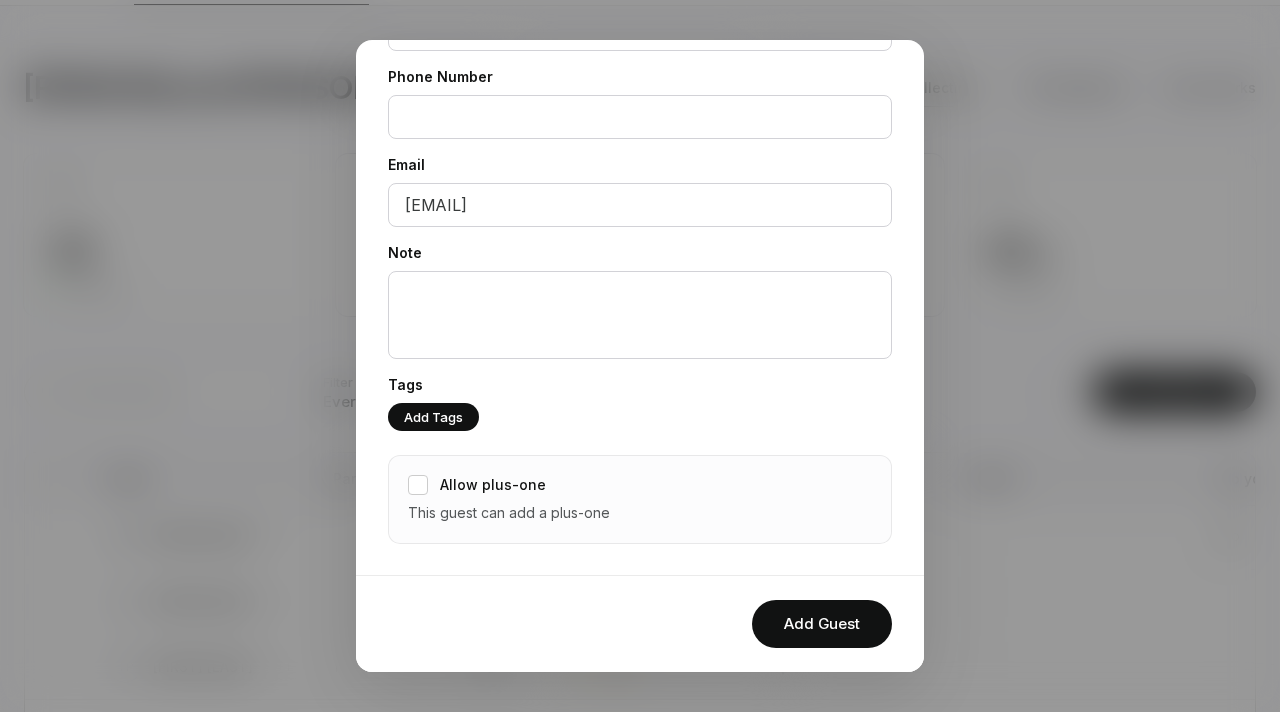 click on "Allow plus-one" at bounding box center (418, 485) 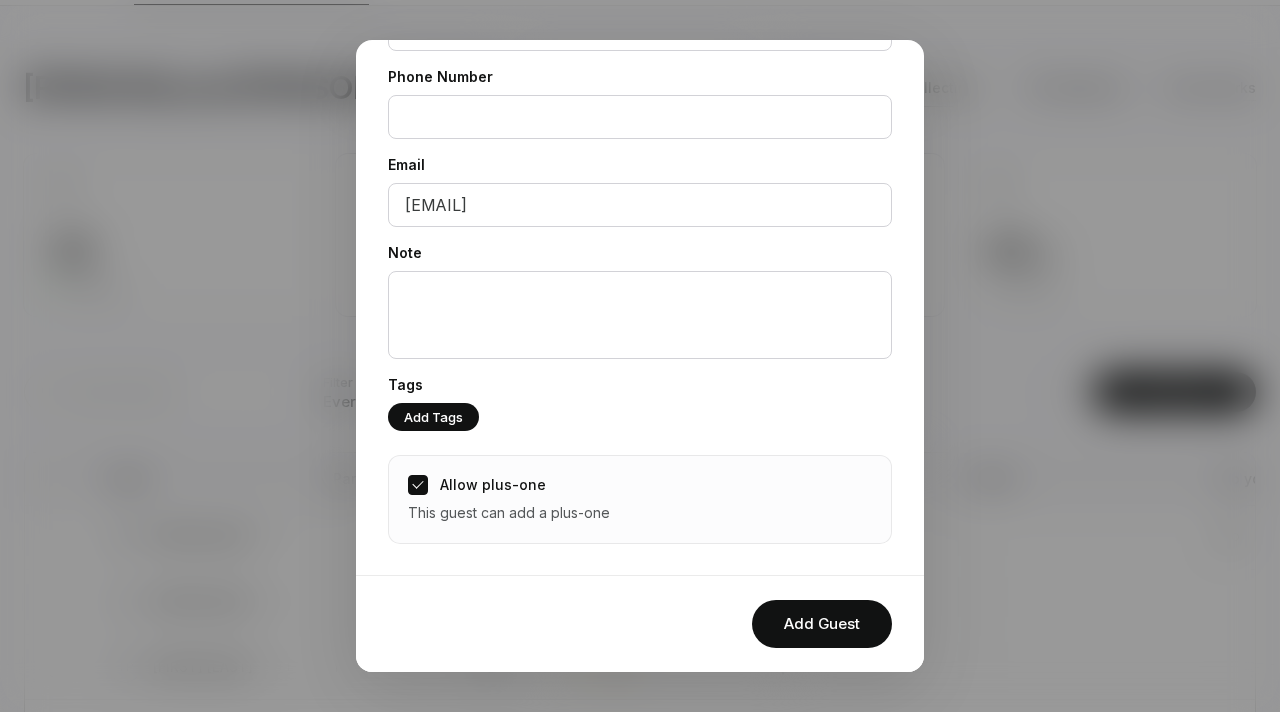 click on "Add Guest" at bounding box center (822, 624) 